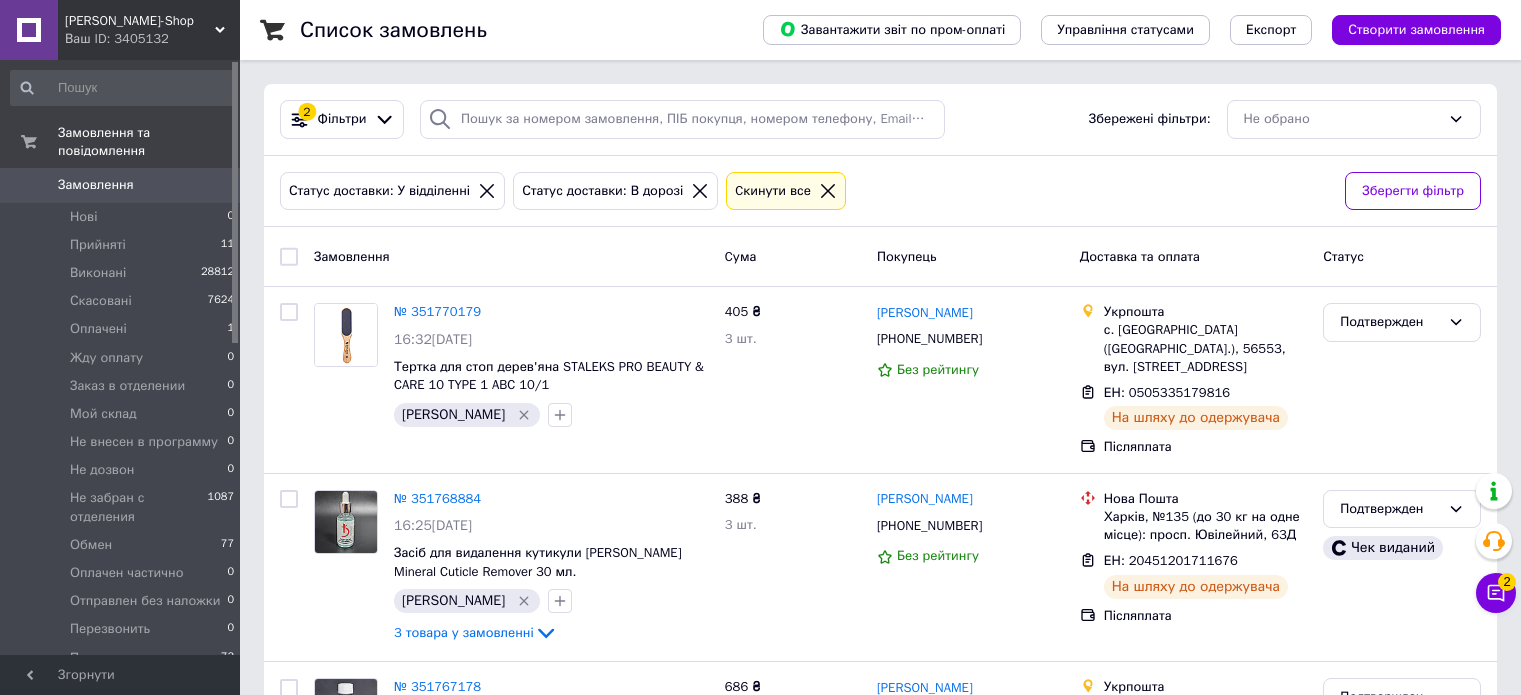 scroll, scrollTop: 0, scrollLeft: 0, axis: both 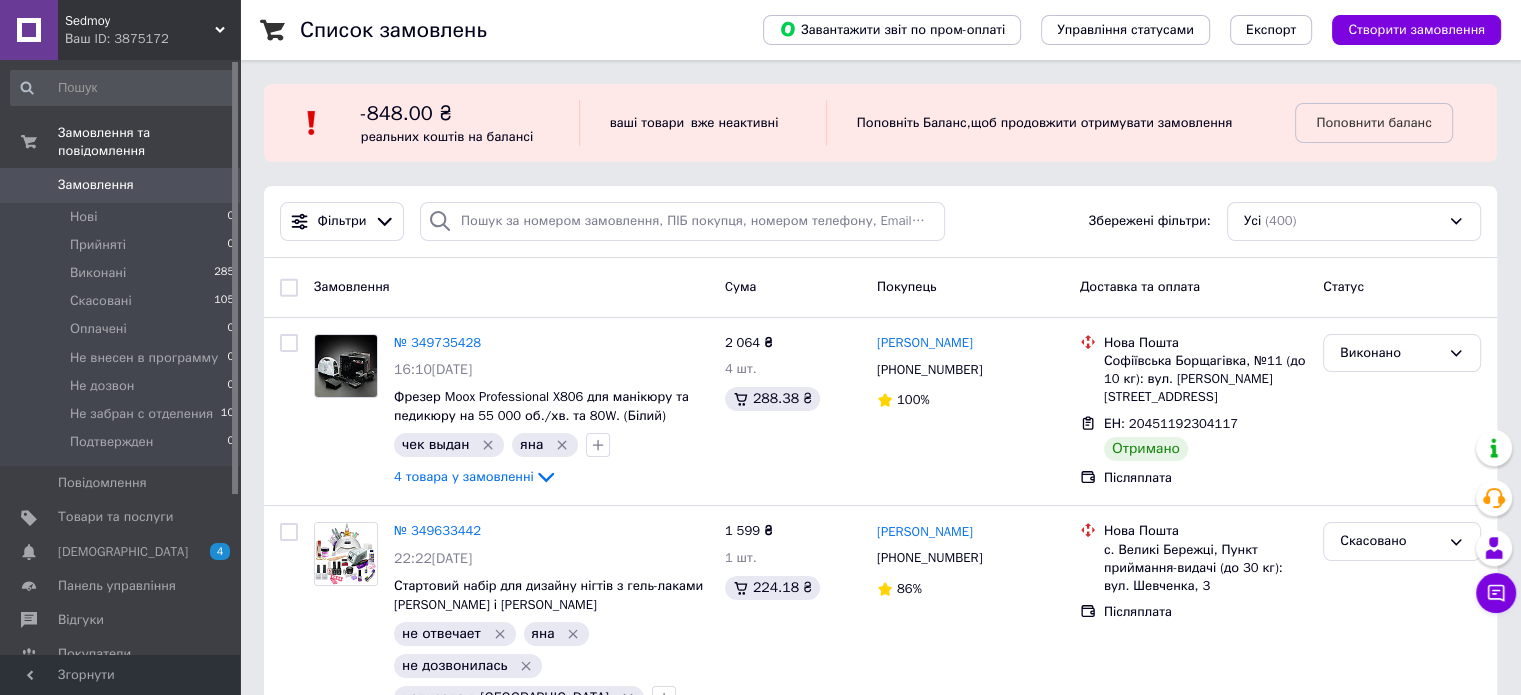 click on "Ваш ID: 3875172" at bounding box center [152, 39] 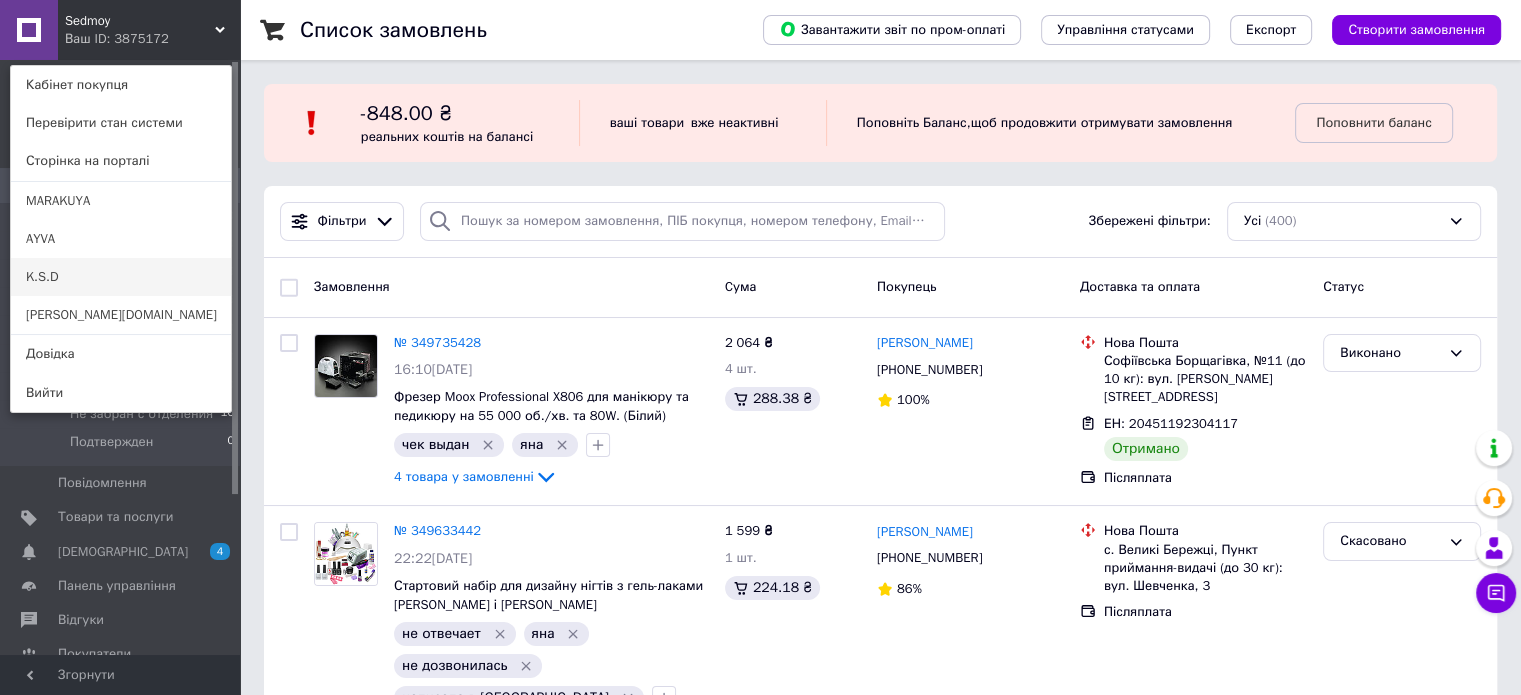 click on "K.S.D" at bounding box center (121, 277) 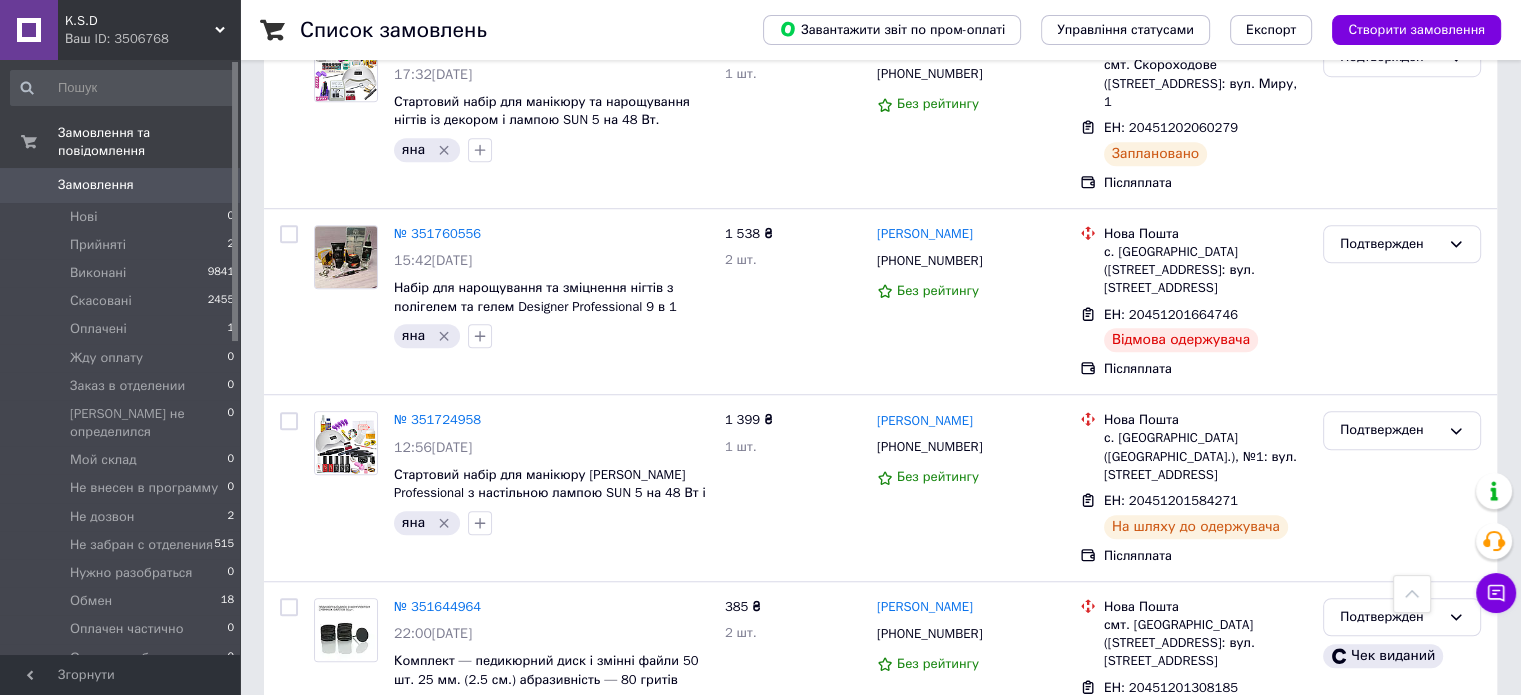 scroll, scrollTop: 1400, scrollLeft: 0, axis: vertical 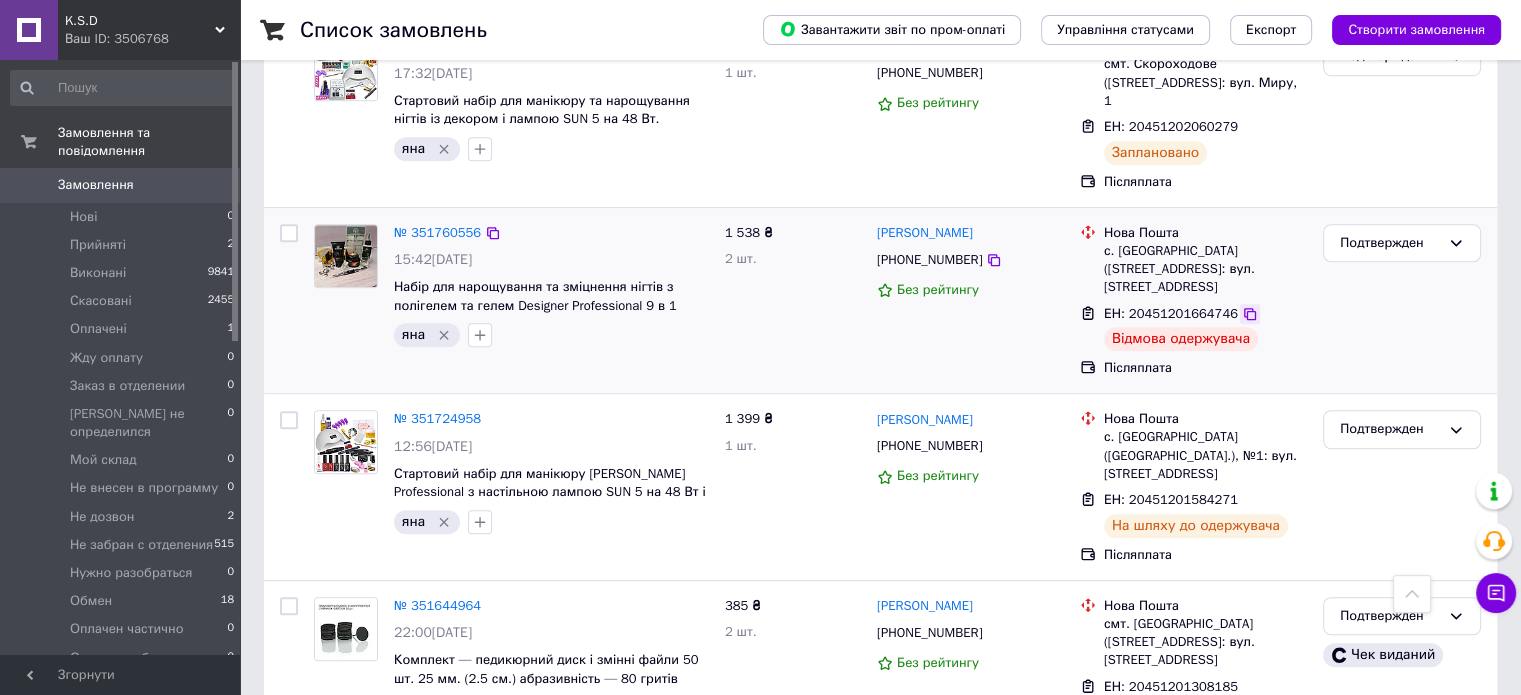 click 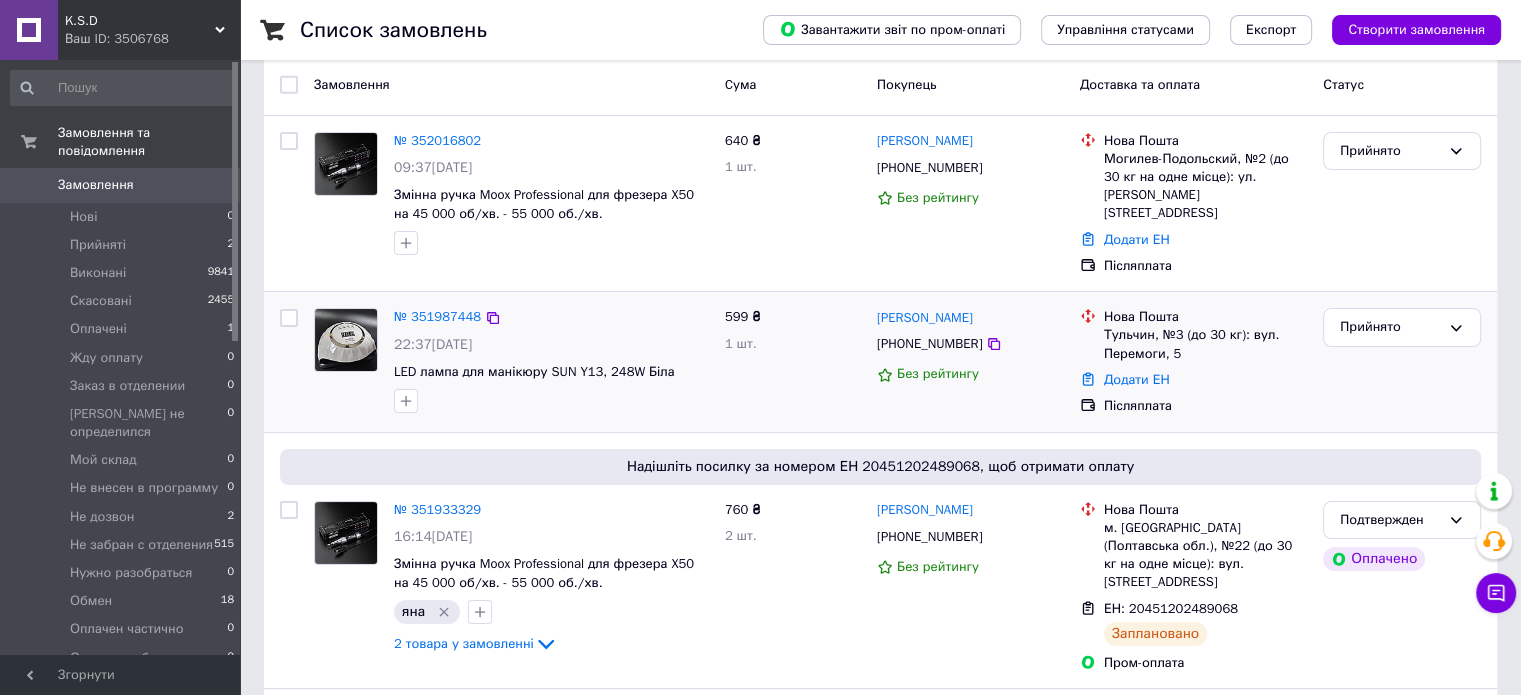 scroll, scrollTop: 0, scrollLeft: 0, axis: both 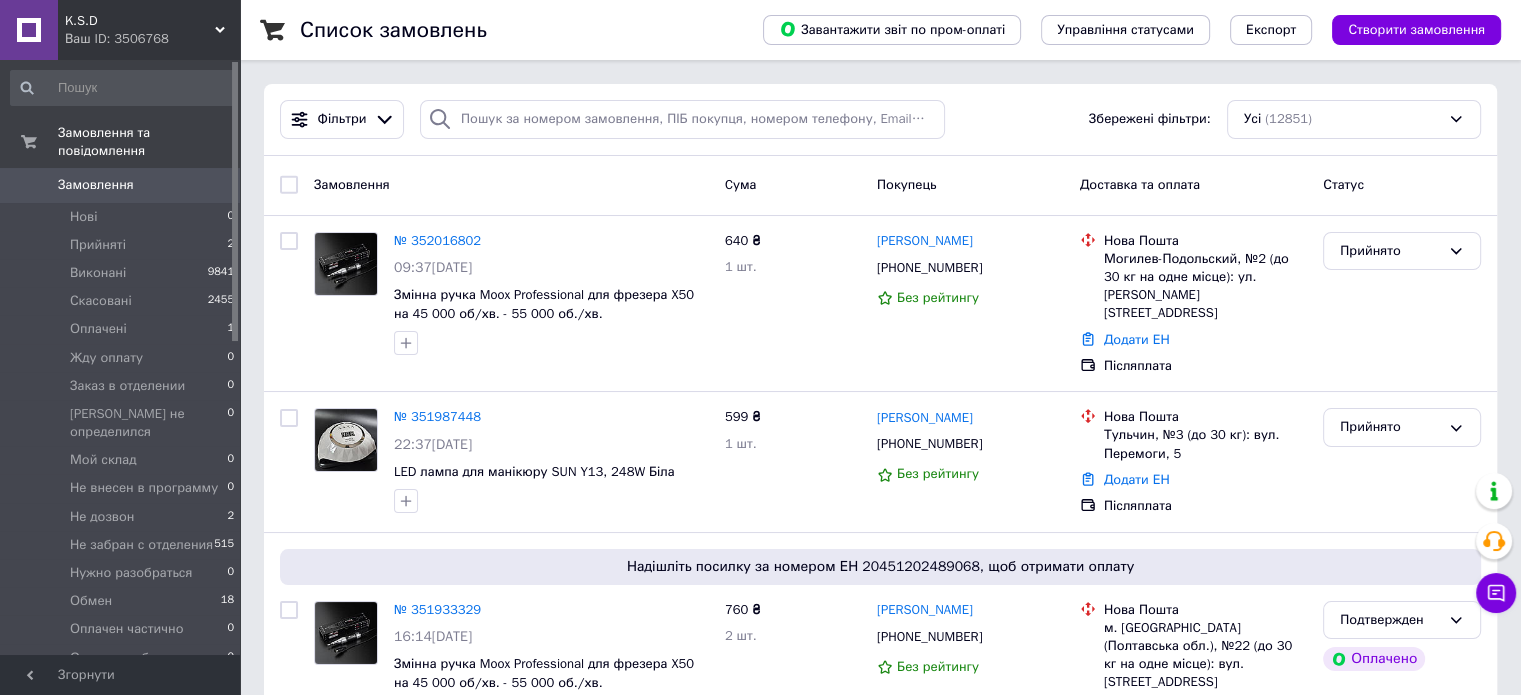 click on "Ваш ID: 3506768" at bounding box center [152, 39] 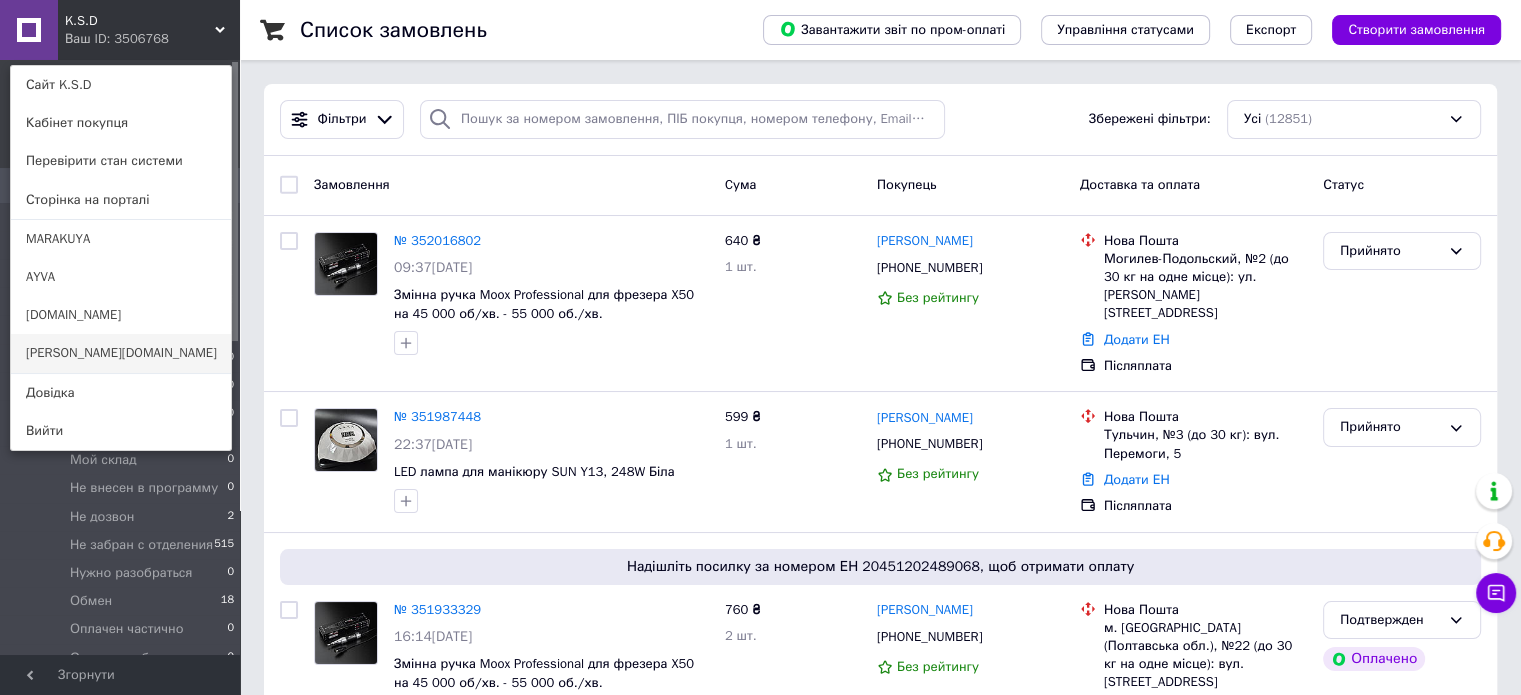 click on "mary-shop.in.ua" at bounding box center (121, 353) 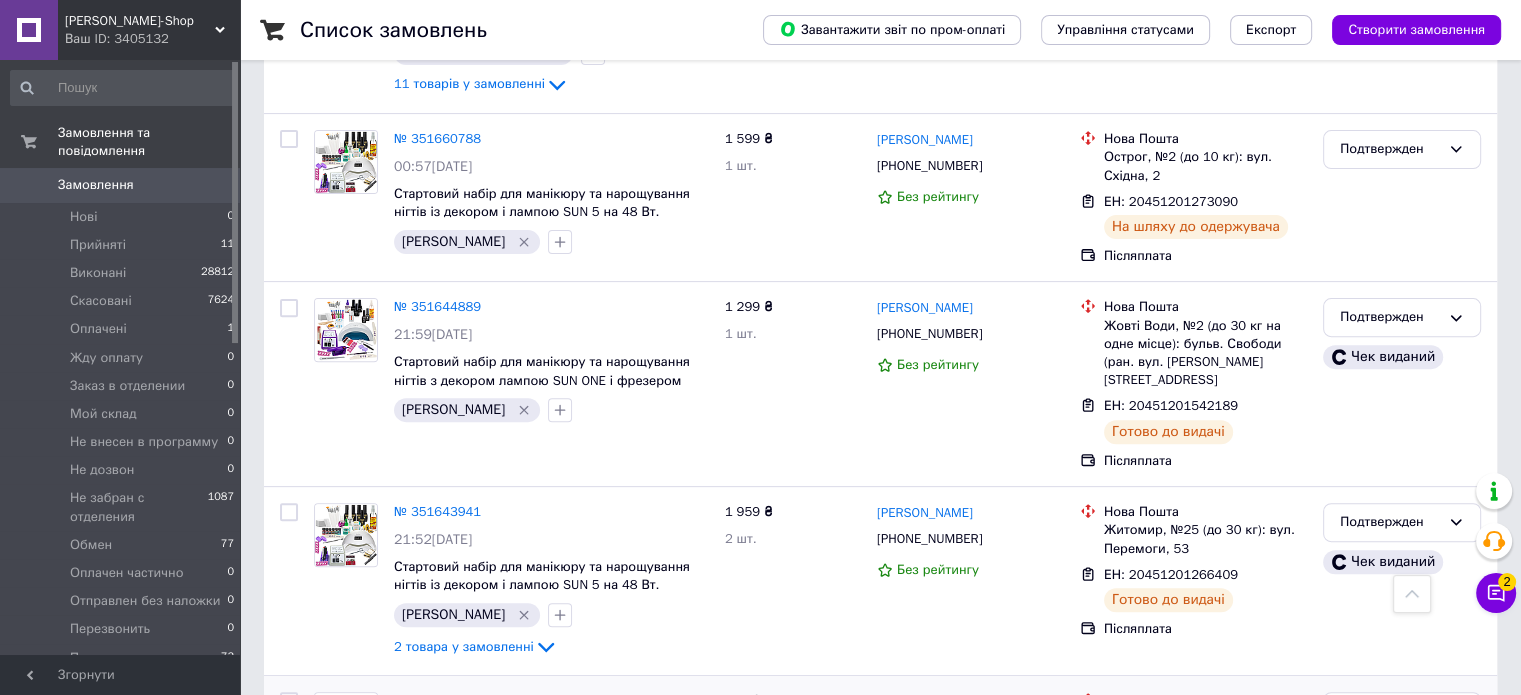 scroll, scrollTop: 8300, scrollLeft: 0, axis: vertical 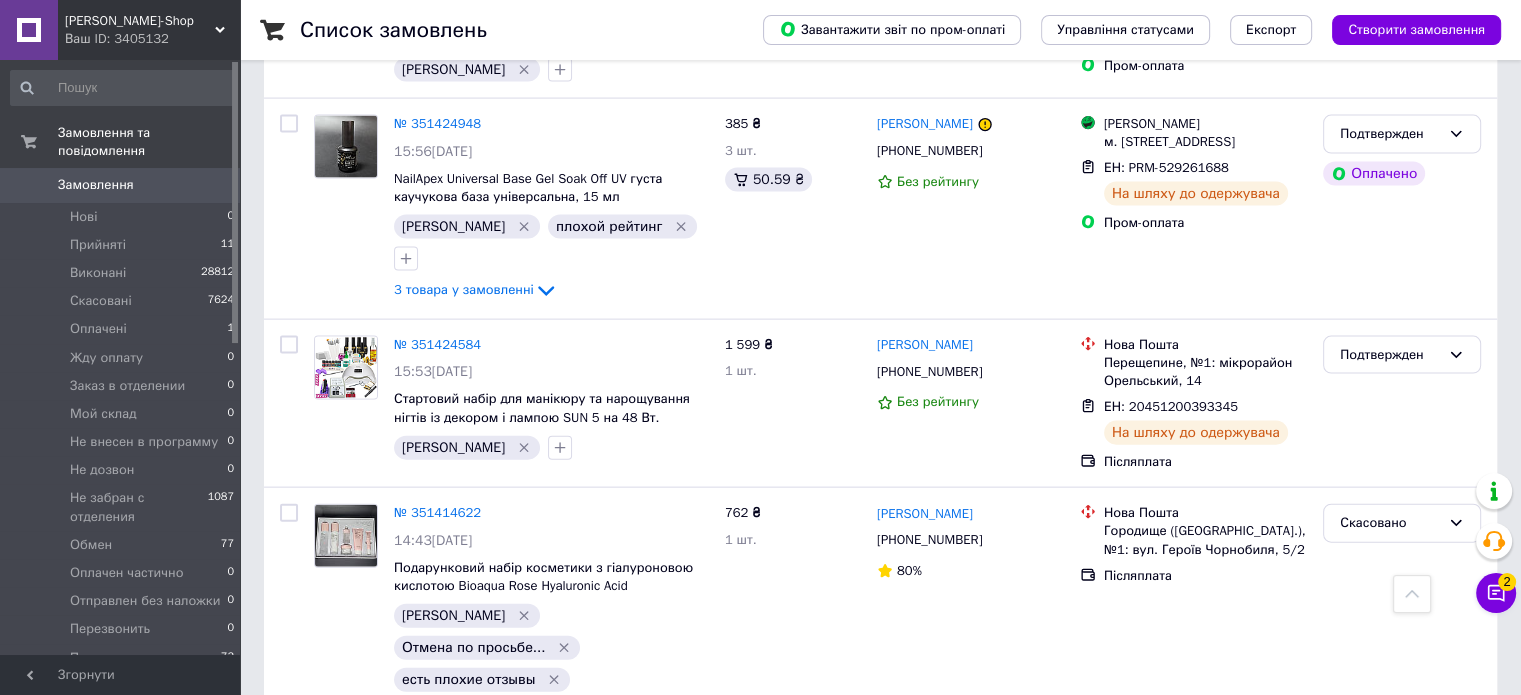 click on "№ 351378091" at bounding box center (437, 986) 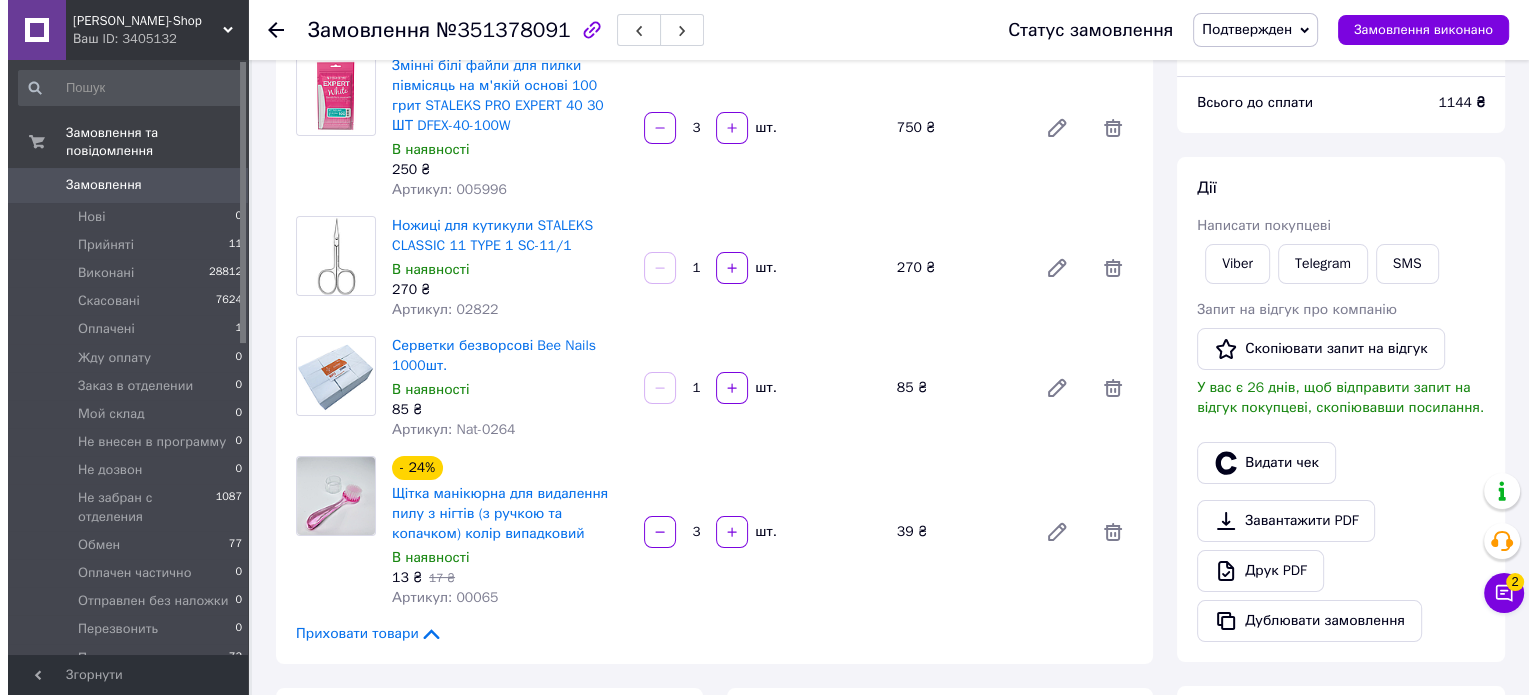 scroll, scrollTop: 300, scrollLeft: 0, axis: vertical 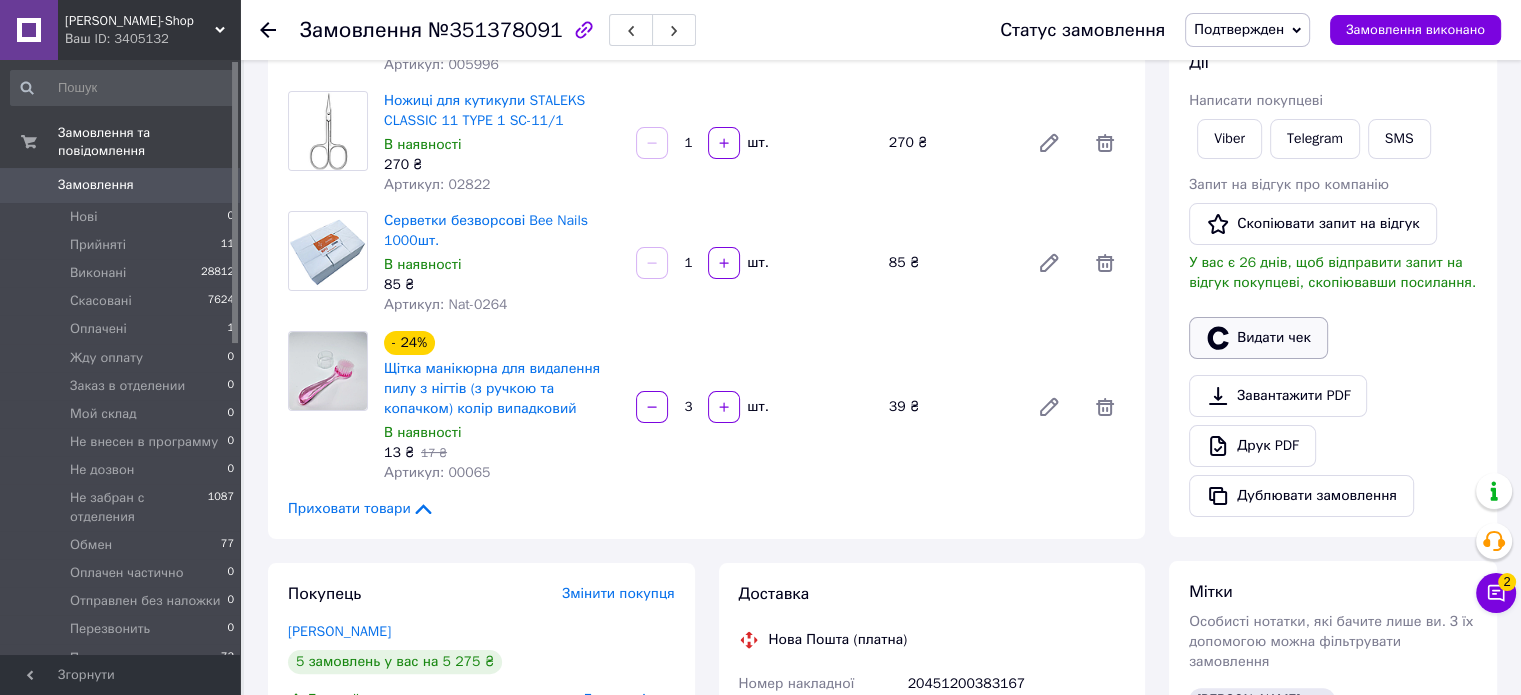 click on "Видати чек" at bounding box center (1258, 338) 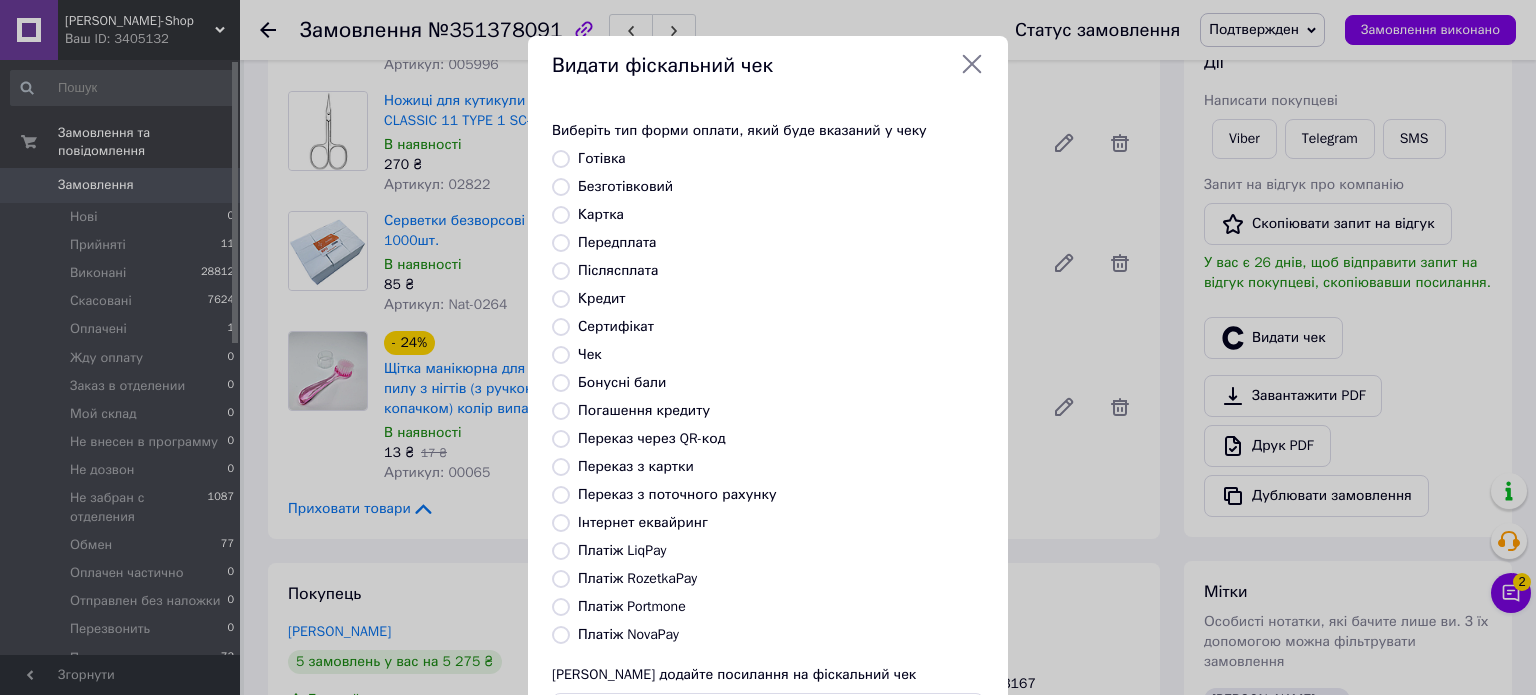click on "Платіж NovaPay" at bounding box center [561, 635] 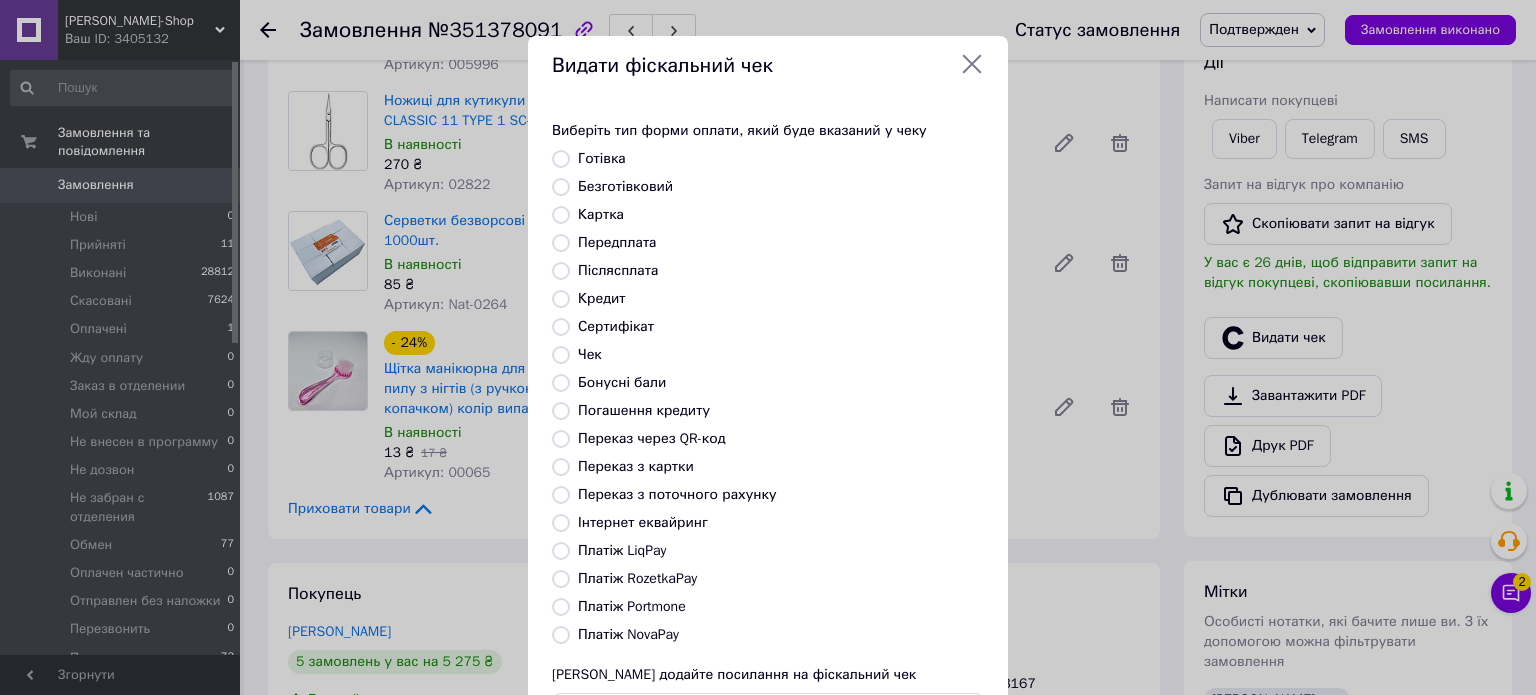 radio on "true" 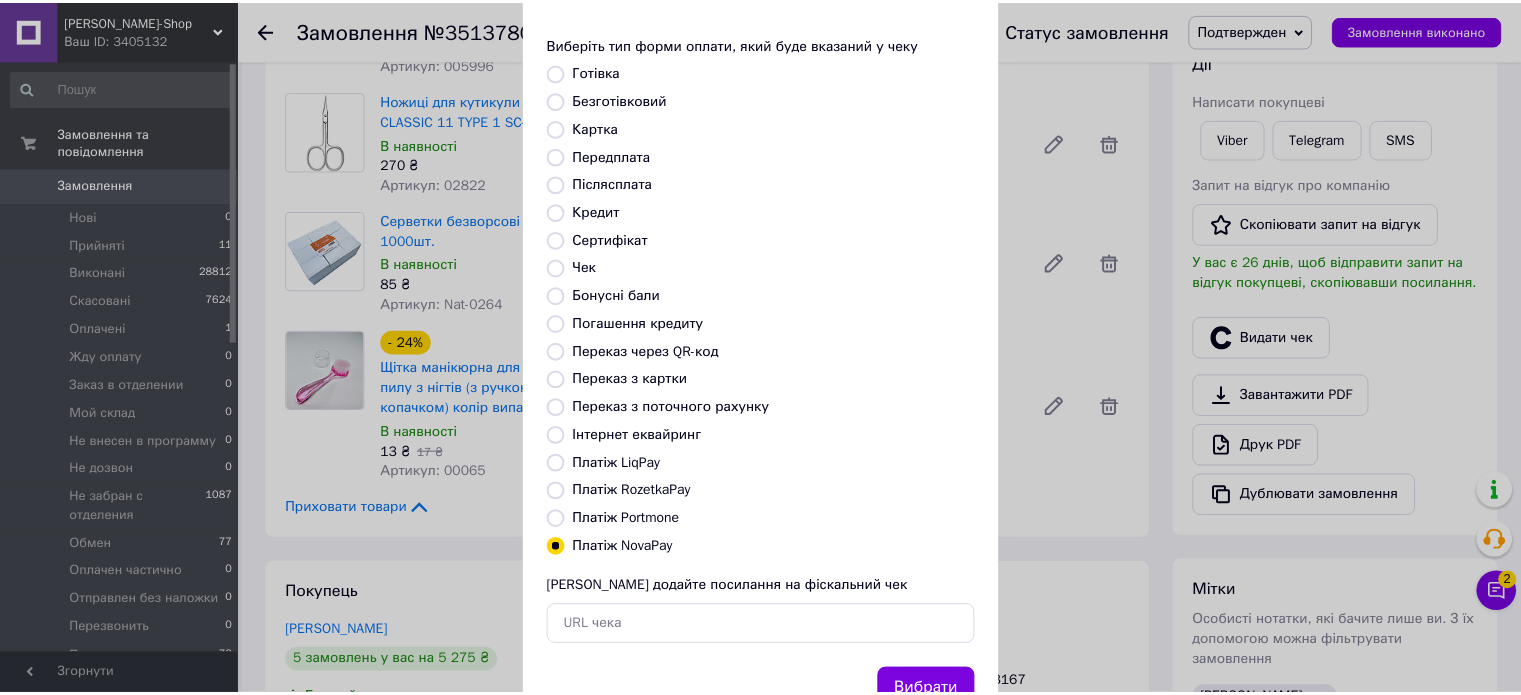 scroll, scrollTop: 163, scrollLeft: 0, axis: vertical 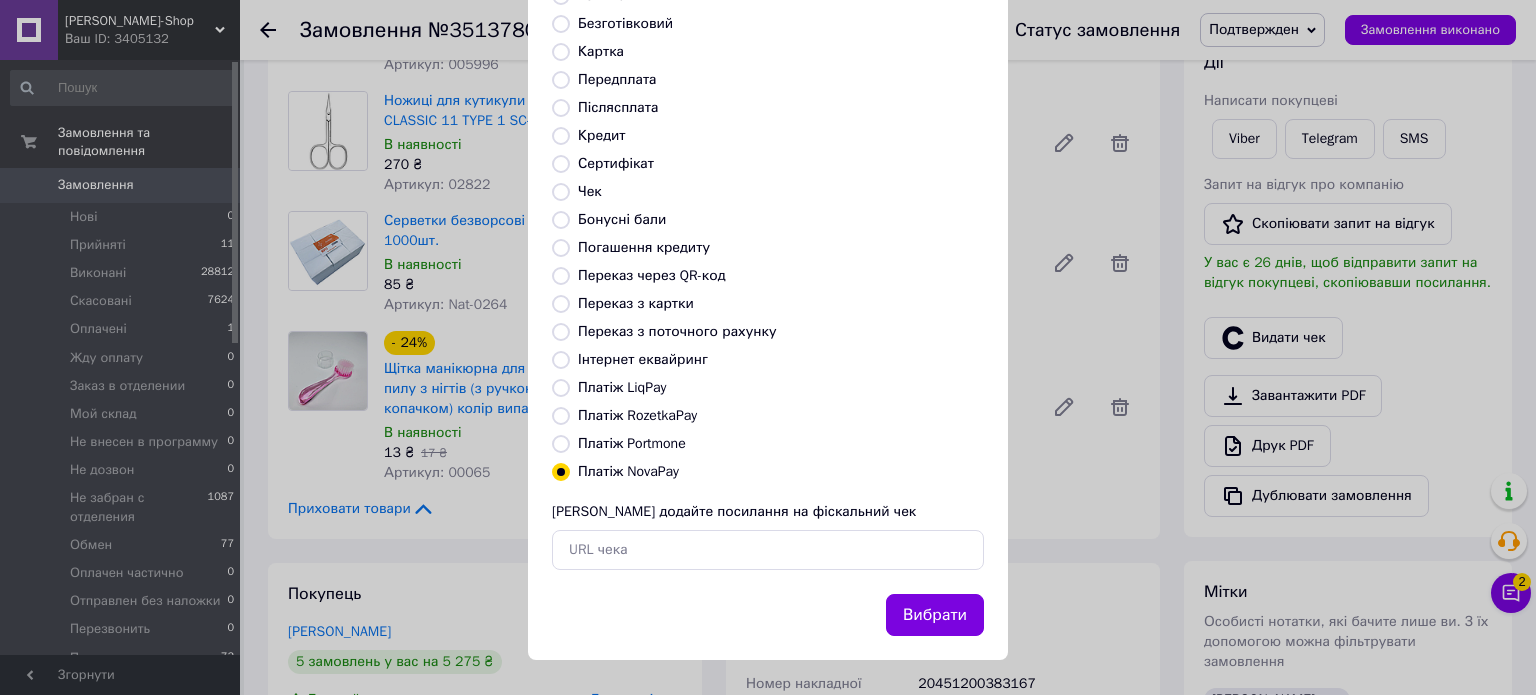 click on "Вибрати" at bounding box center (935, 615) 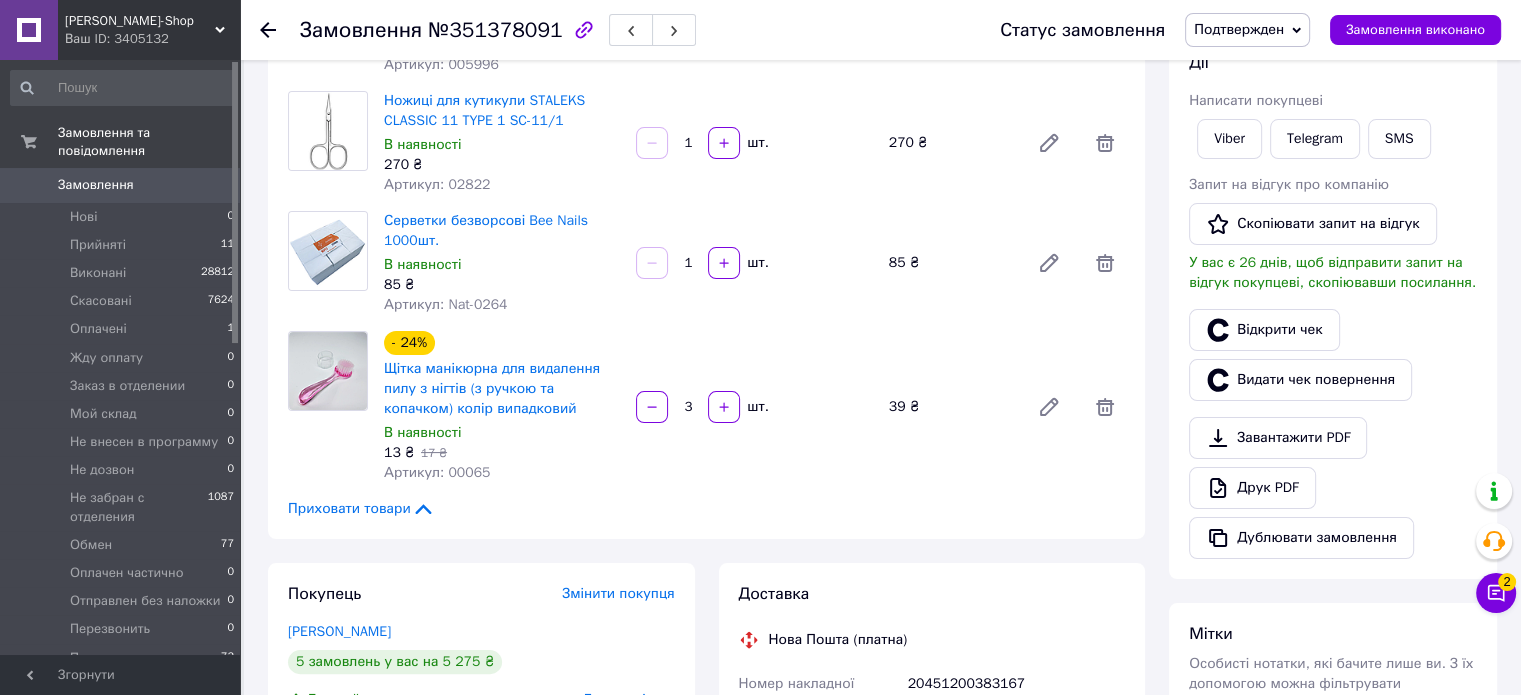click 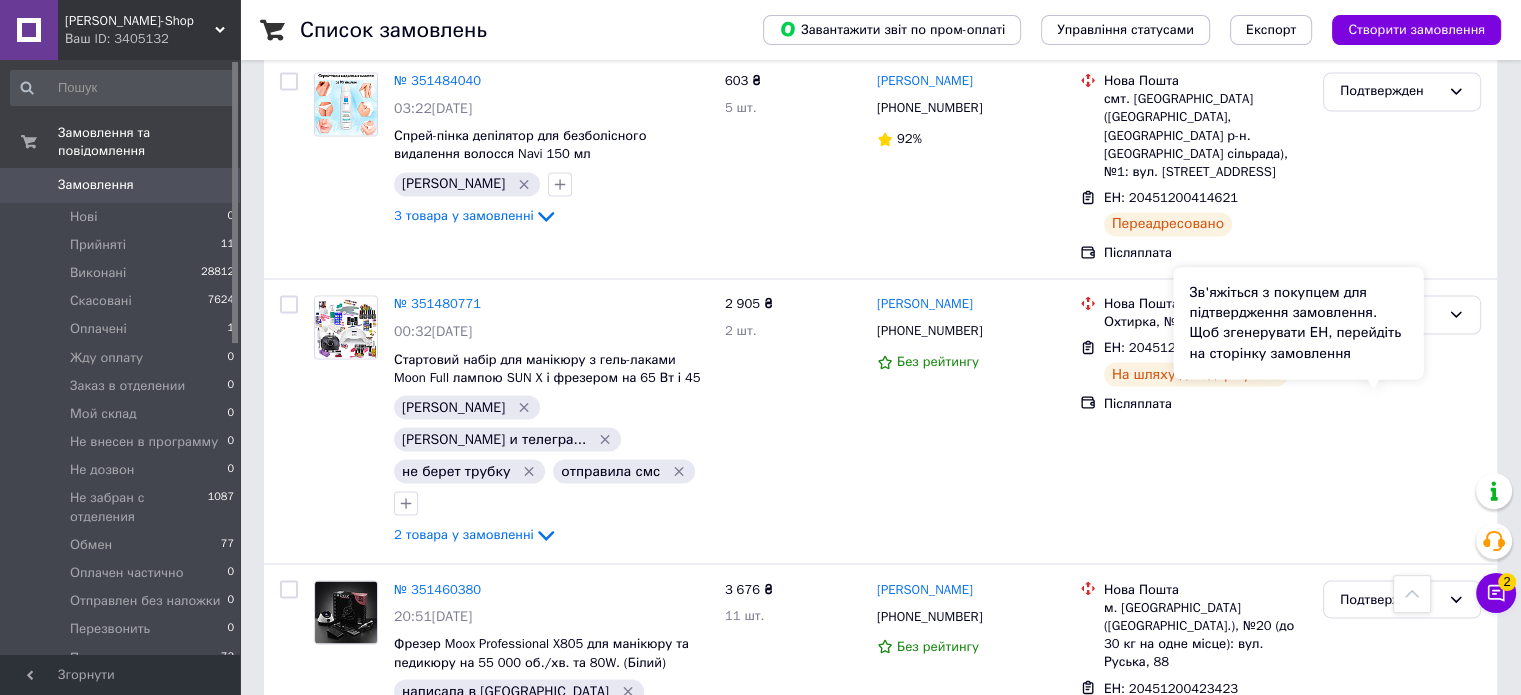 scroll, scrollTop: 11100, scrollLeft: 0, axis: vertical 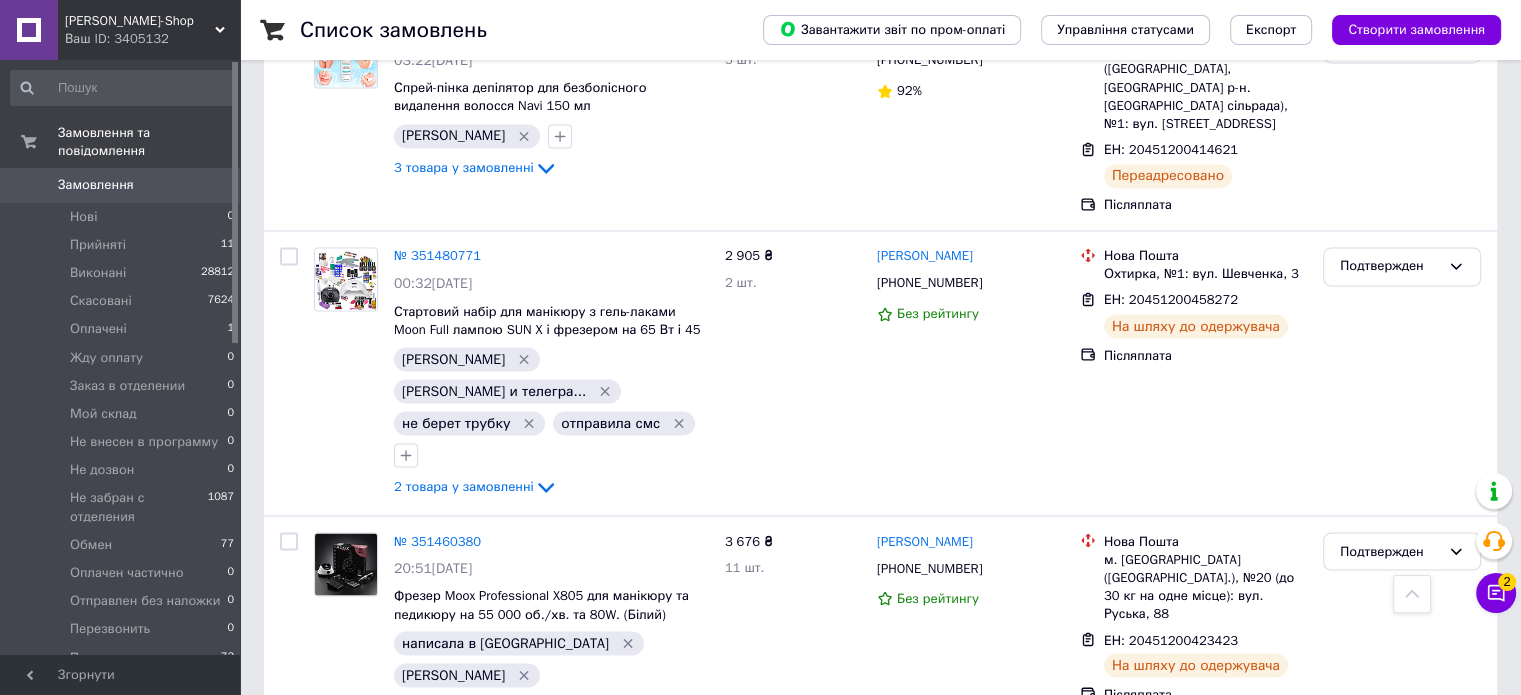 click on "№ 351424948" at bounding box center (437, 949) 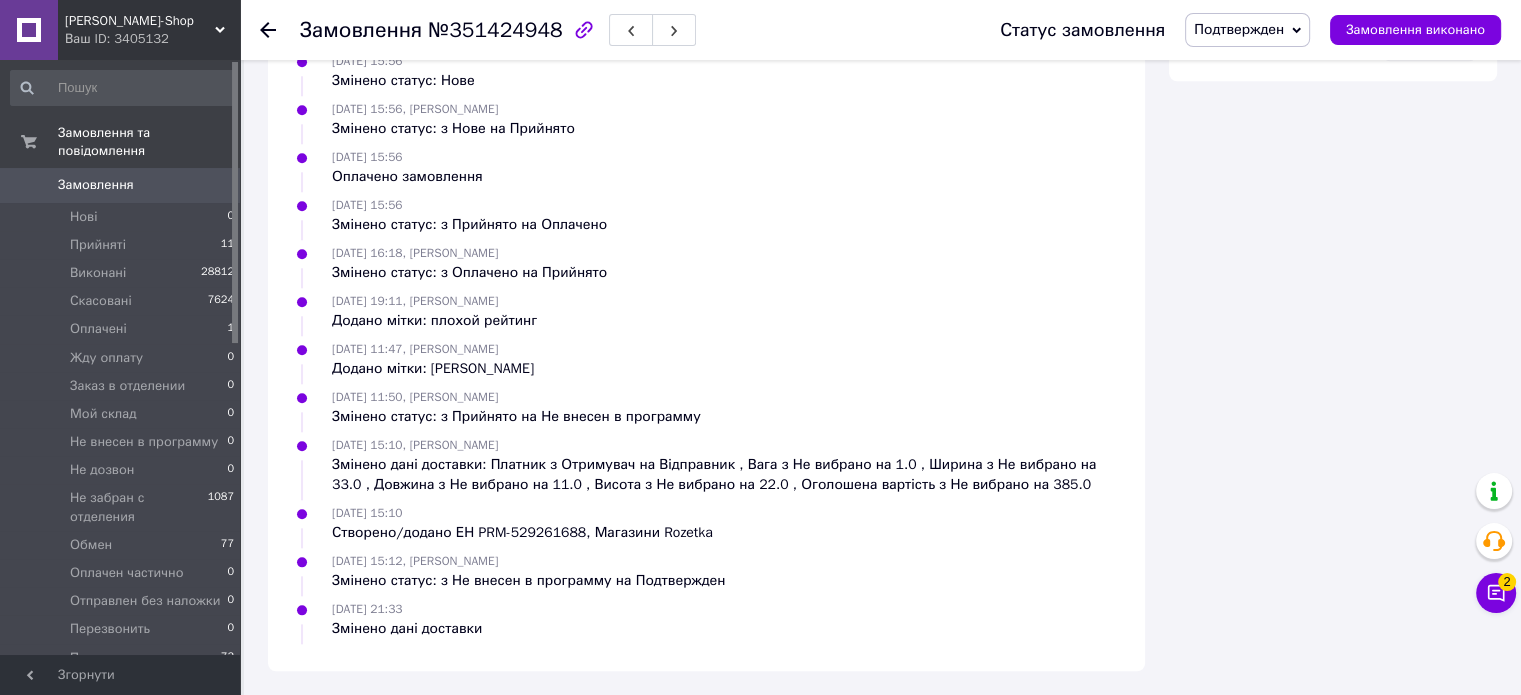 scroll, scrollTop: 1768, scrollLeft: 0, axis: vertical 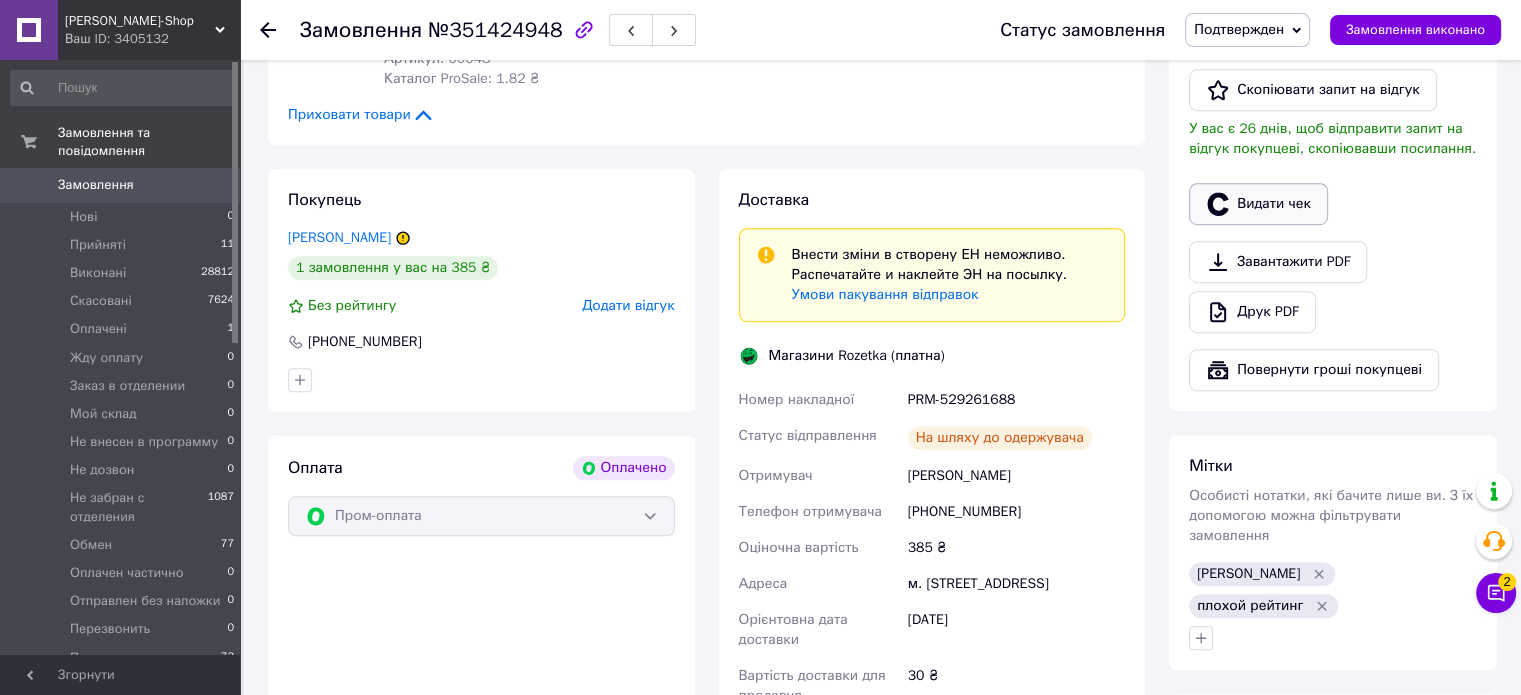 click on "Видати чек" at bounding box center (1258, 204) 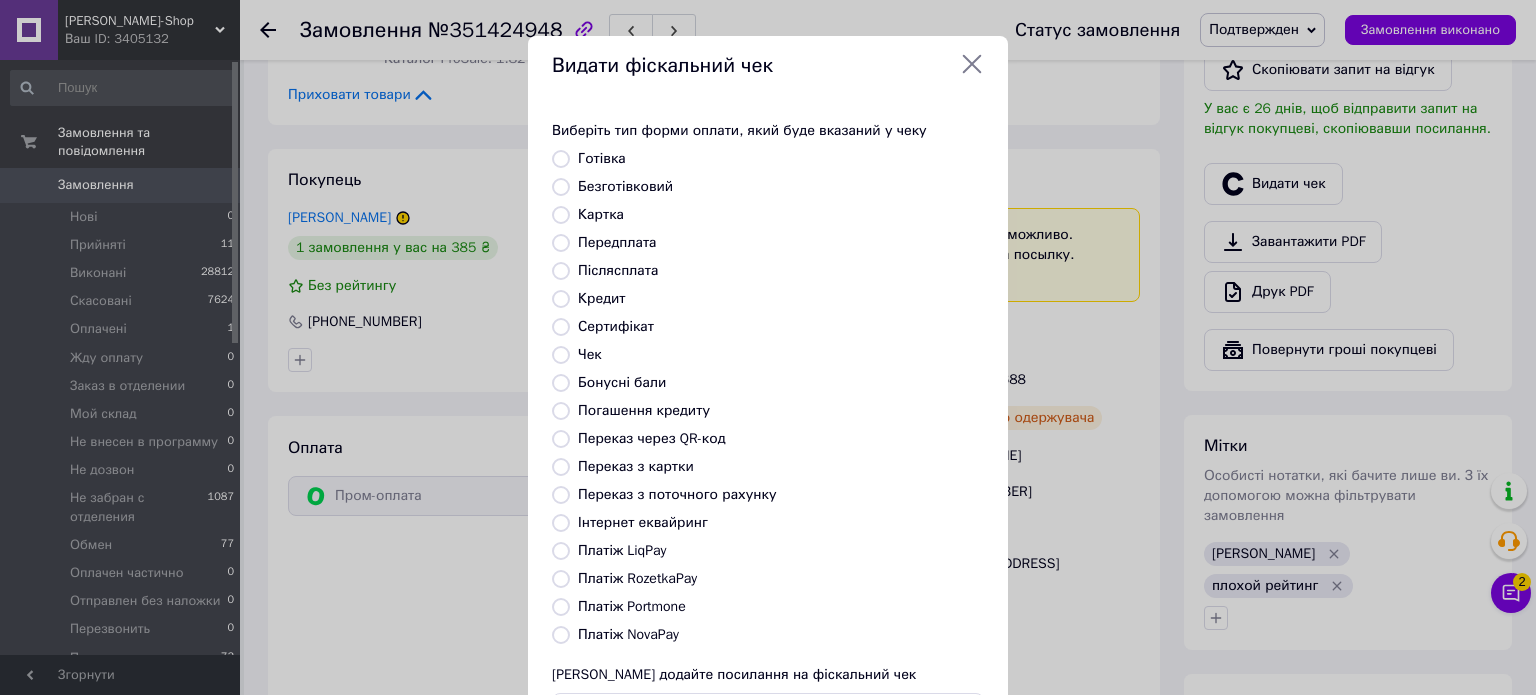 click at bounding box center (561, 523) 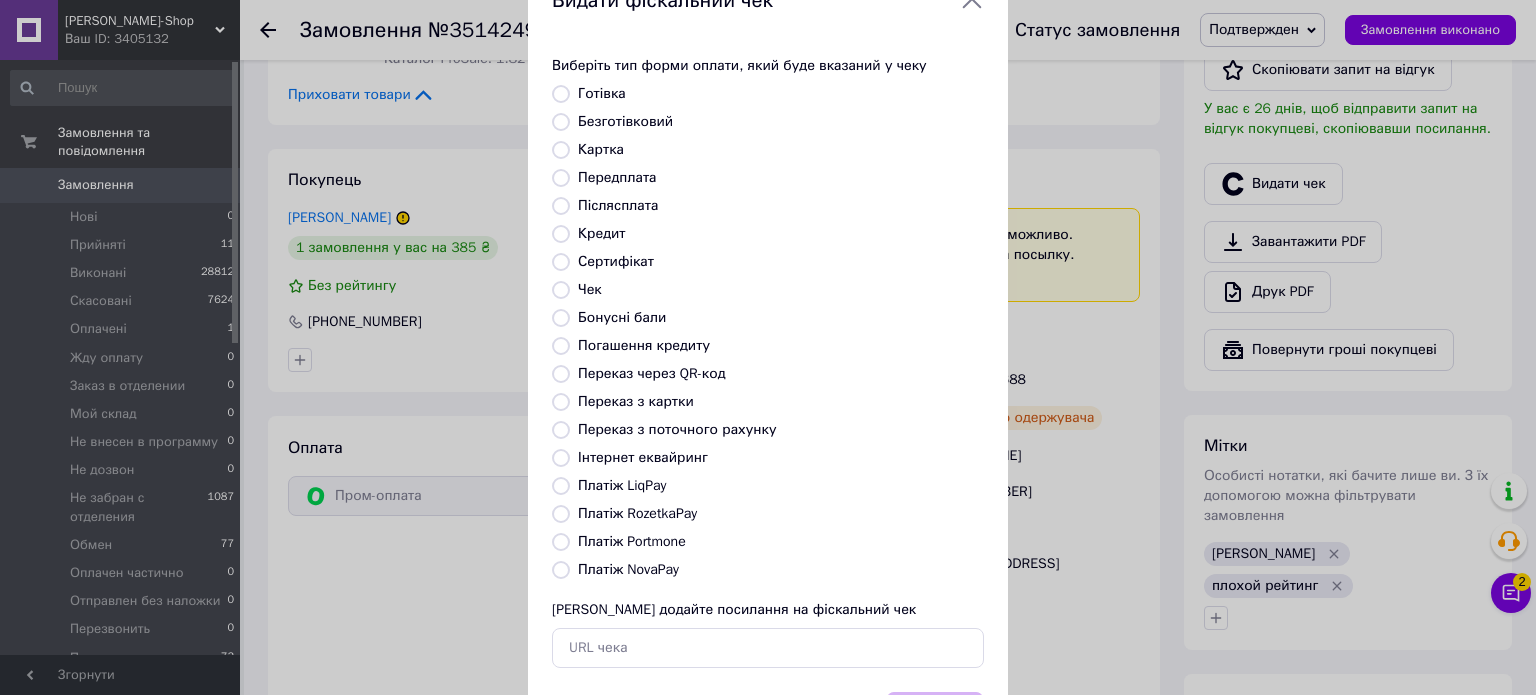 scroll, scrollTop: 100, scrollLeft: 0, axis: vertical 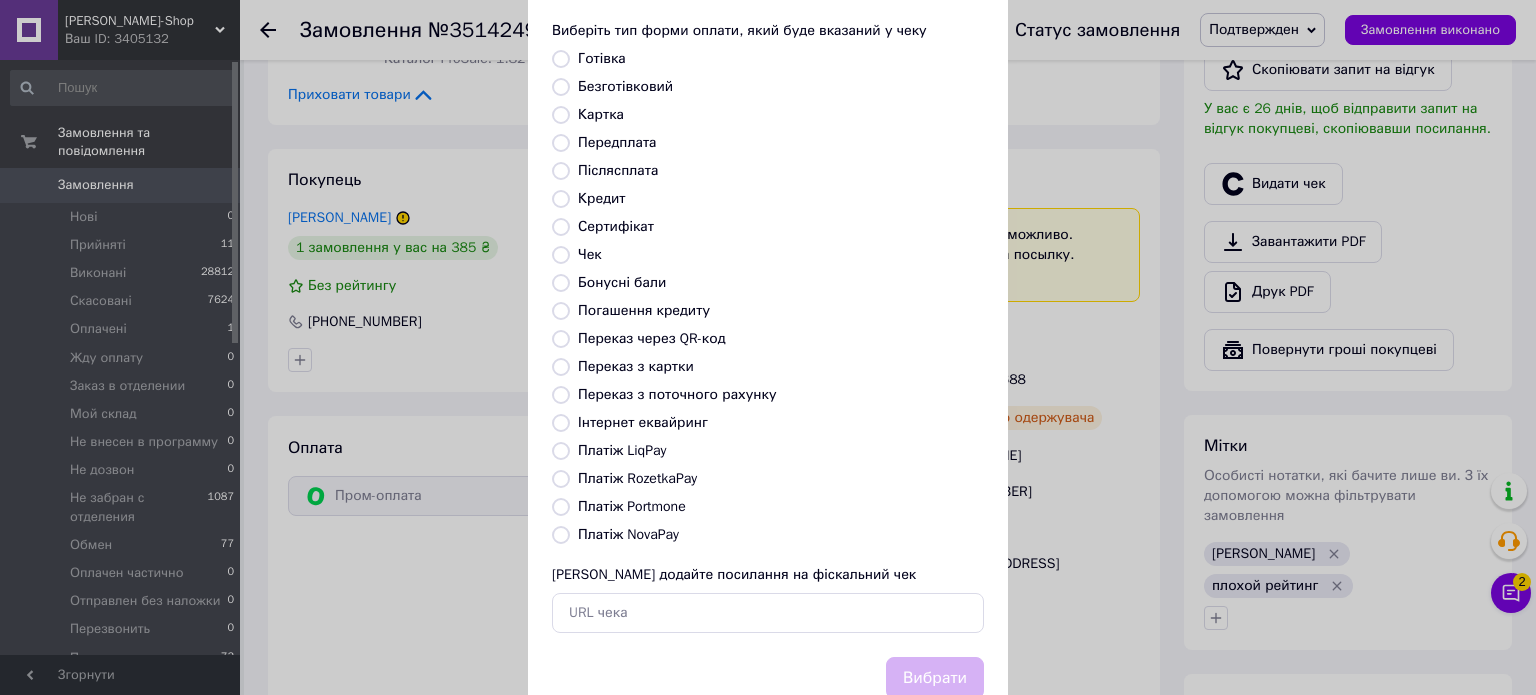 click on "Інтернет еквайринг" at bounding box center (561, 423) 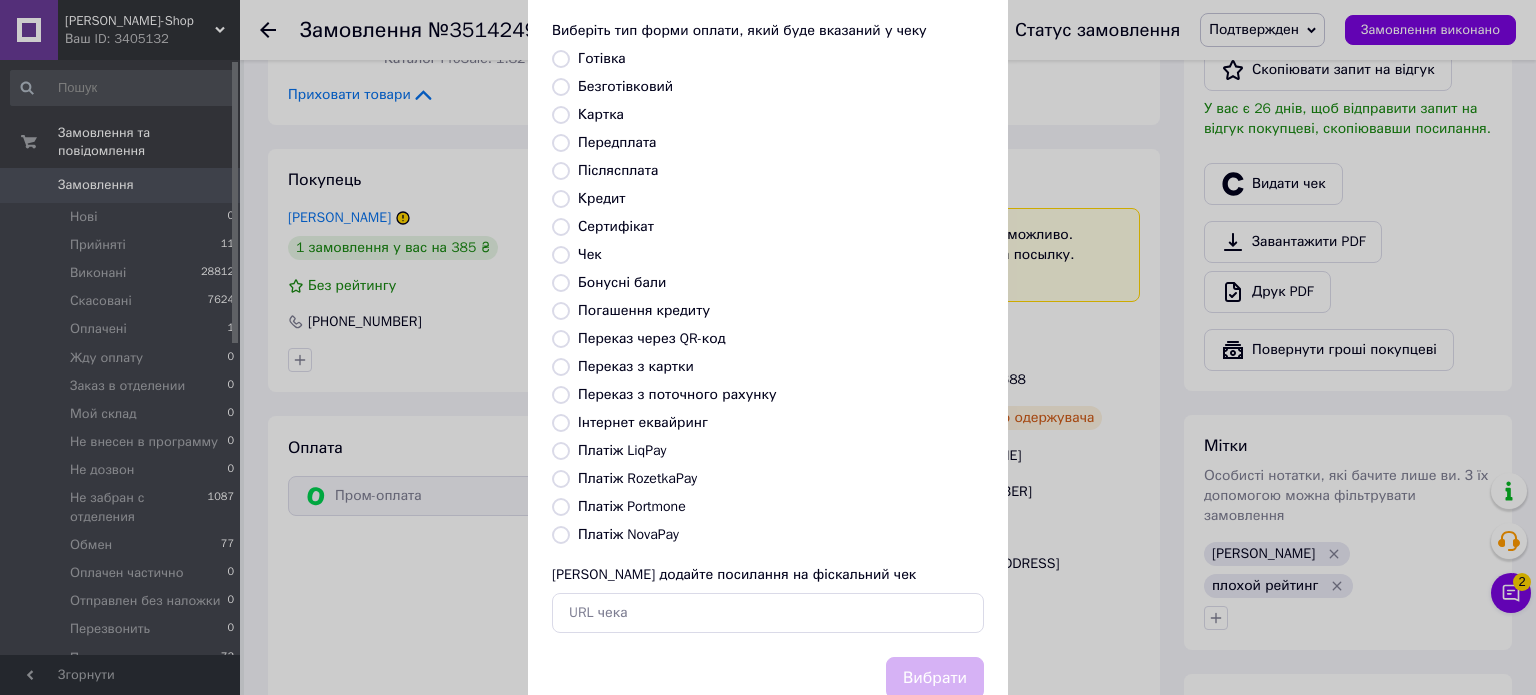radio on "true" 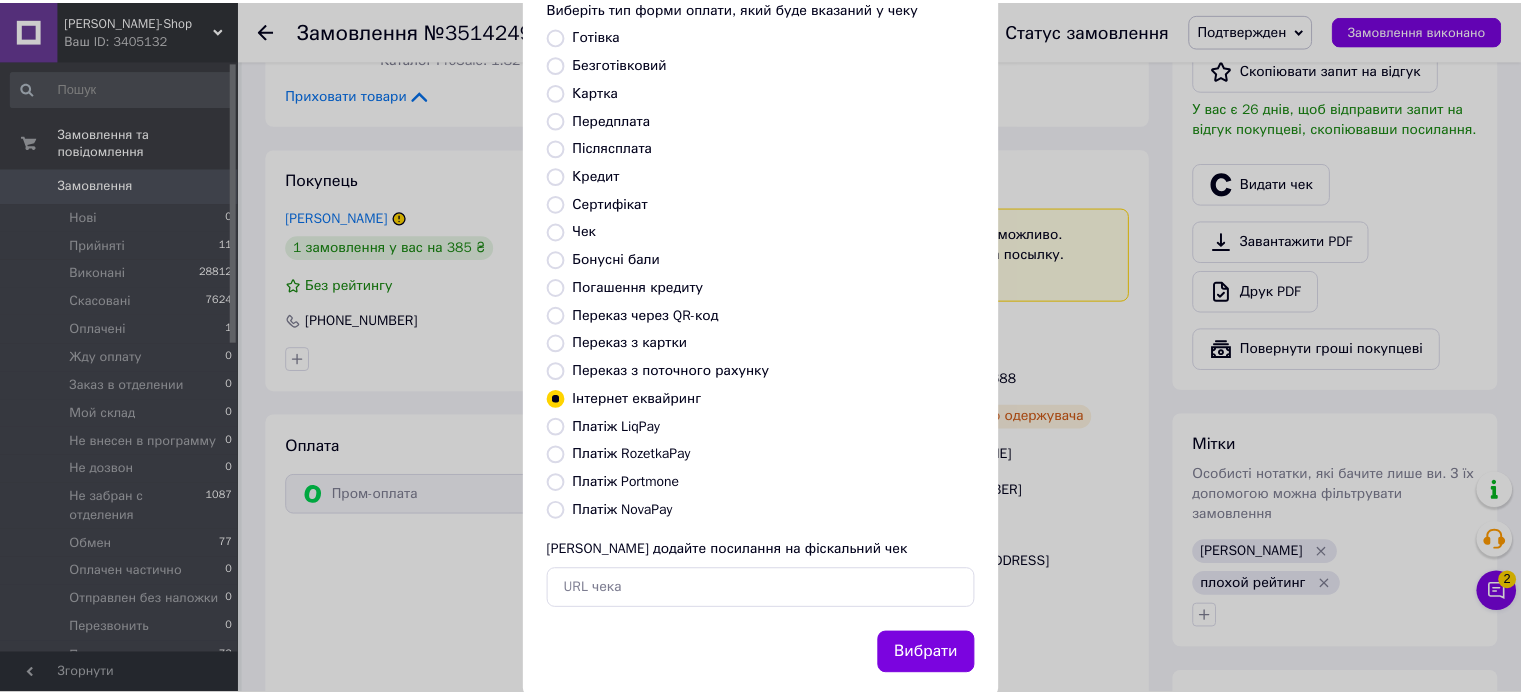 scroll, scrollTop: 163, scrollLeft: 0, axis: vertical 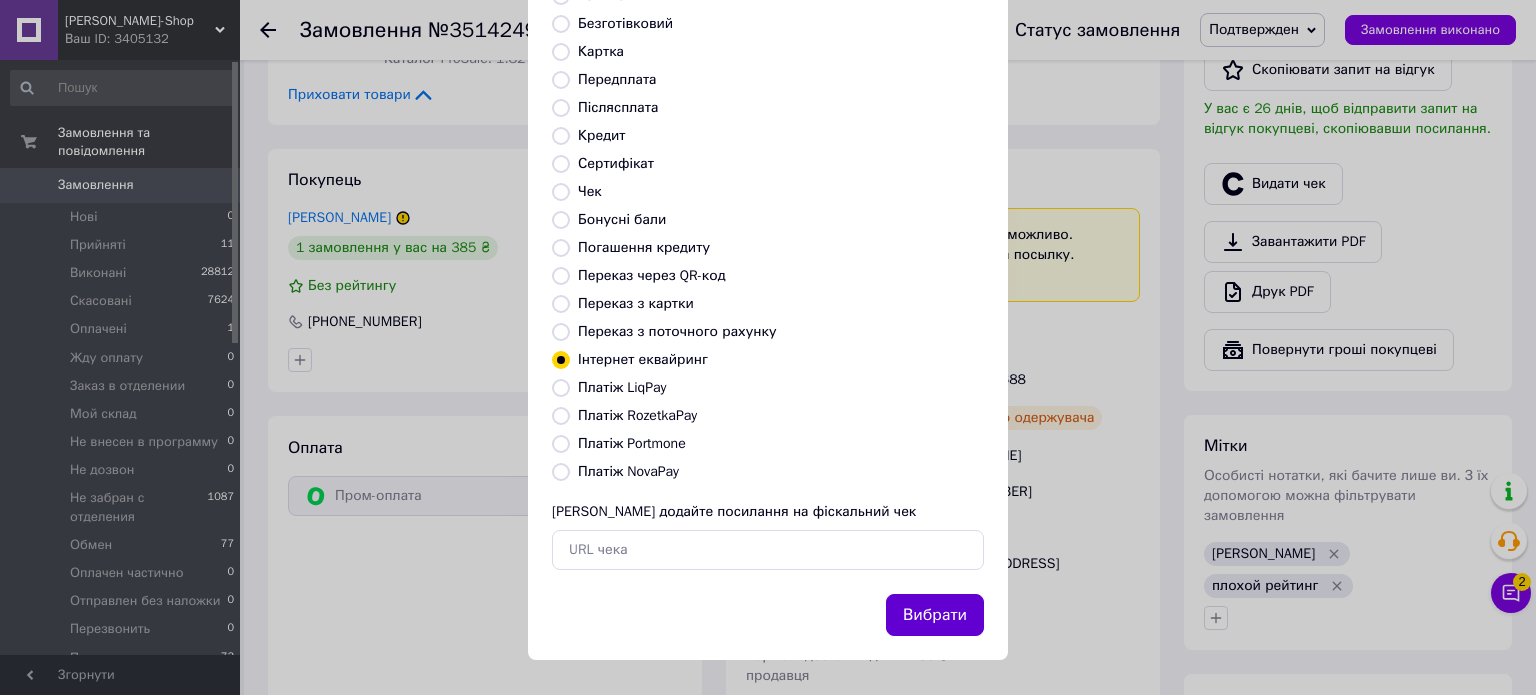 click on "Вибрати" at bounding box center [935, 615] 